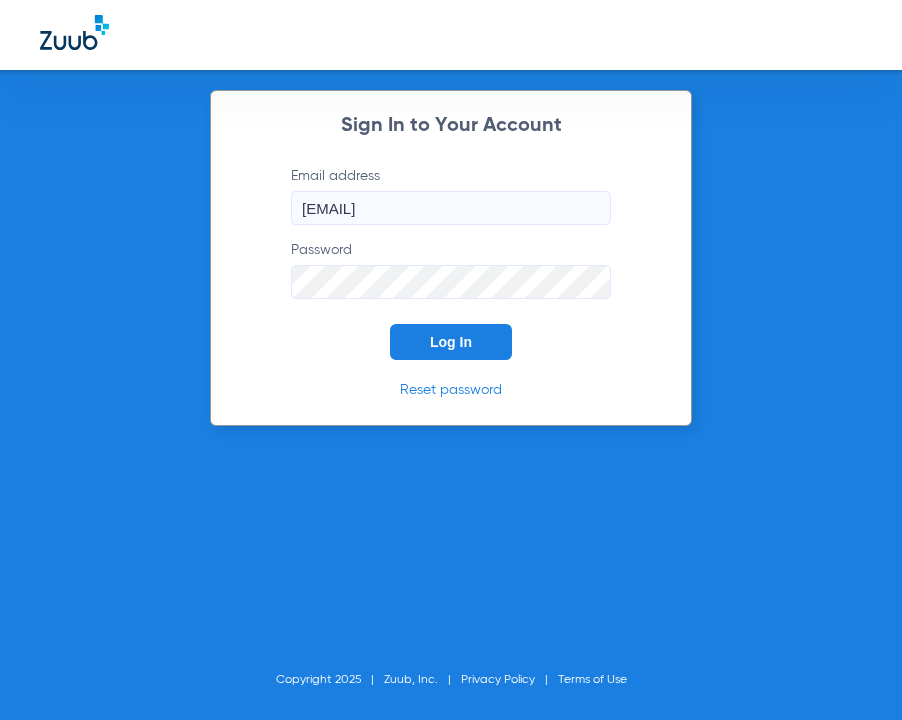 scroll, scrollTop: 0, scrollLeft: 0, axis: both 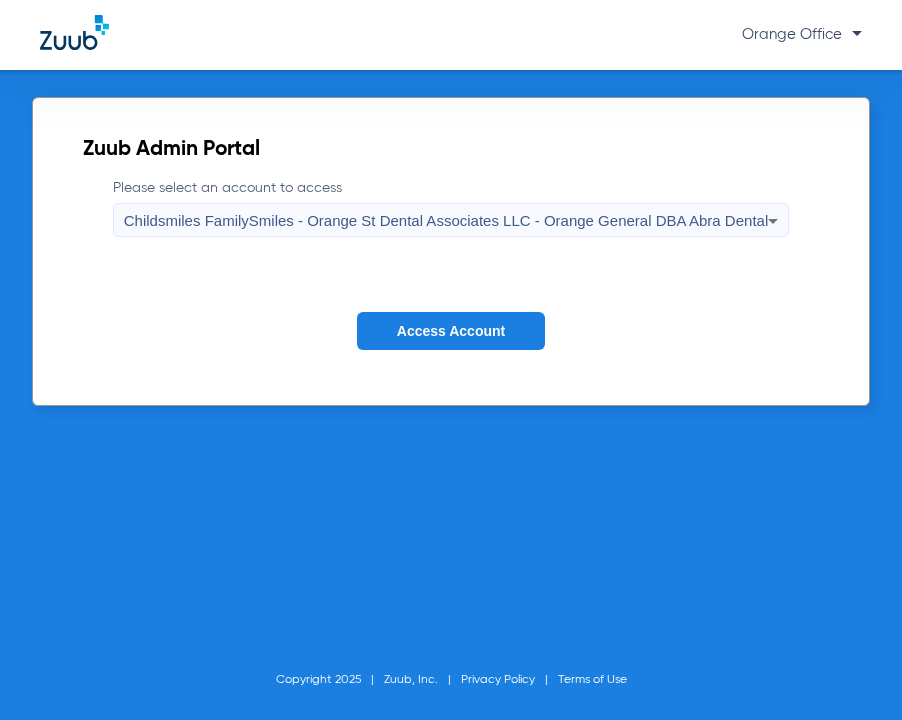 click on "Access Account" 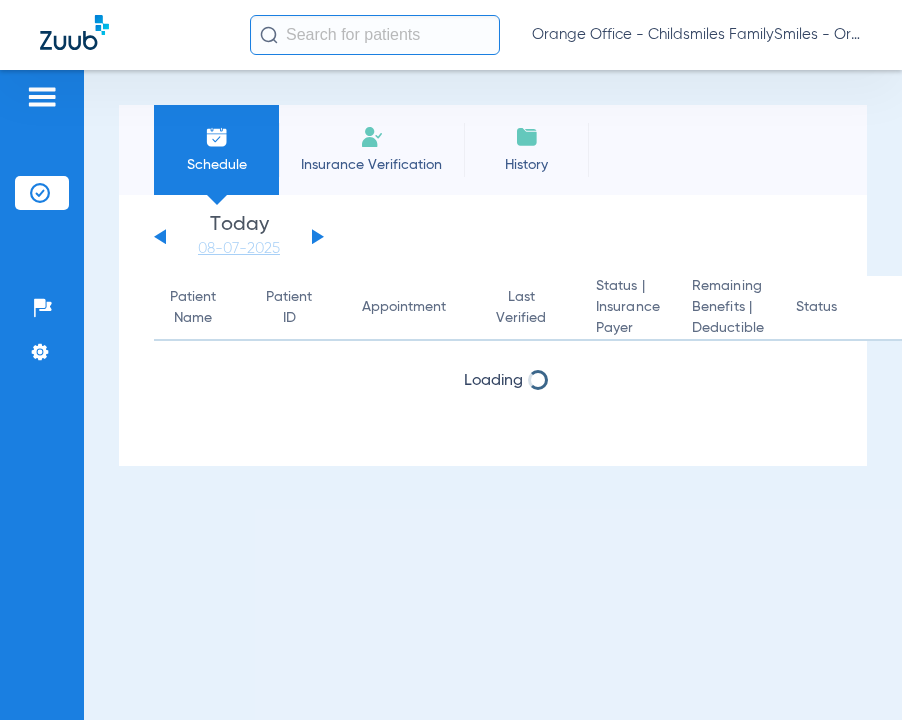 click 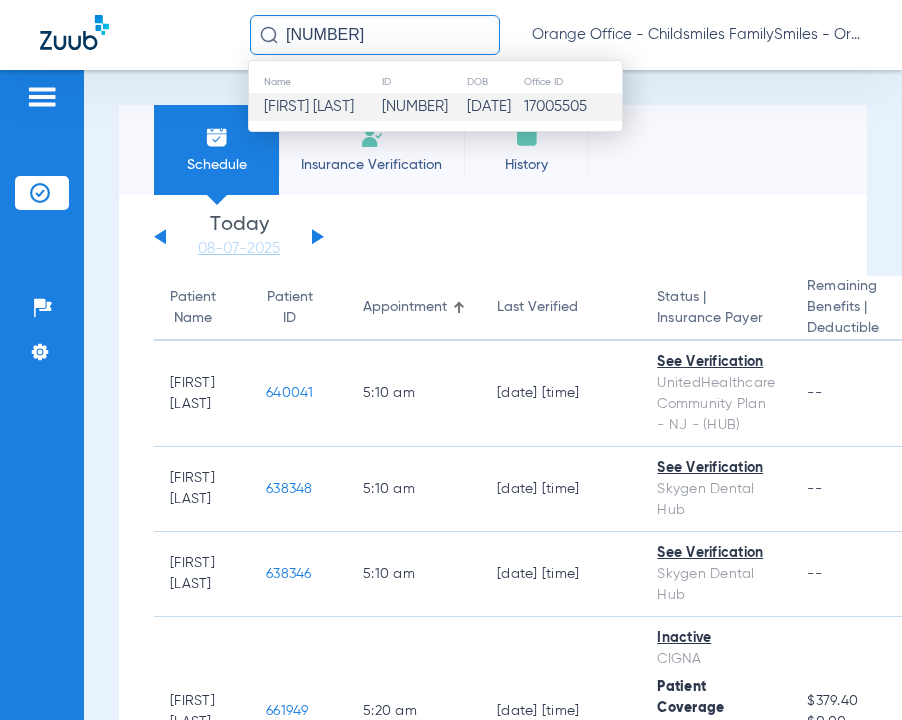 type on "[NUMBER]" 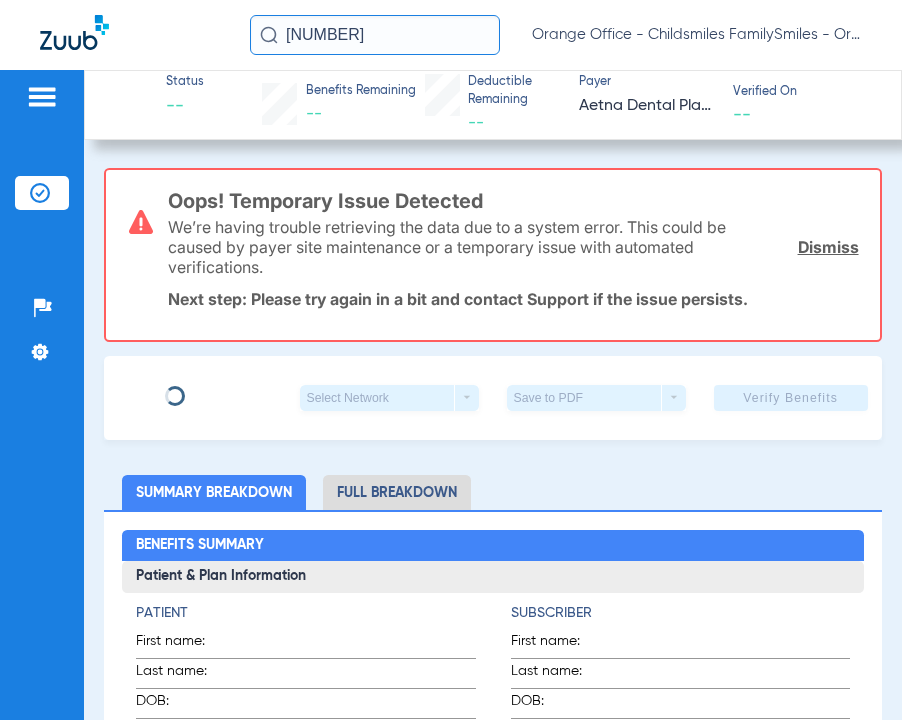 type on "[LAST]" 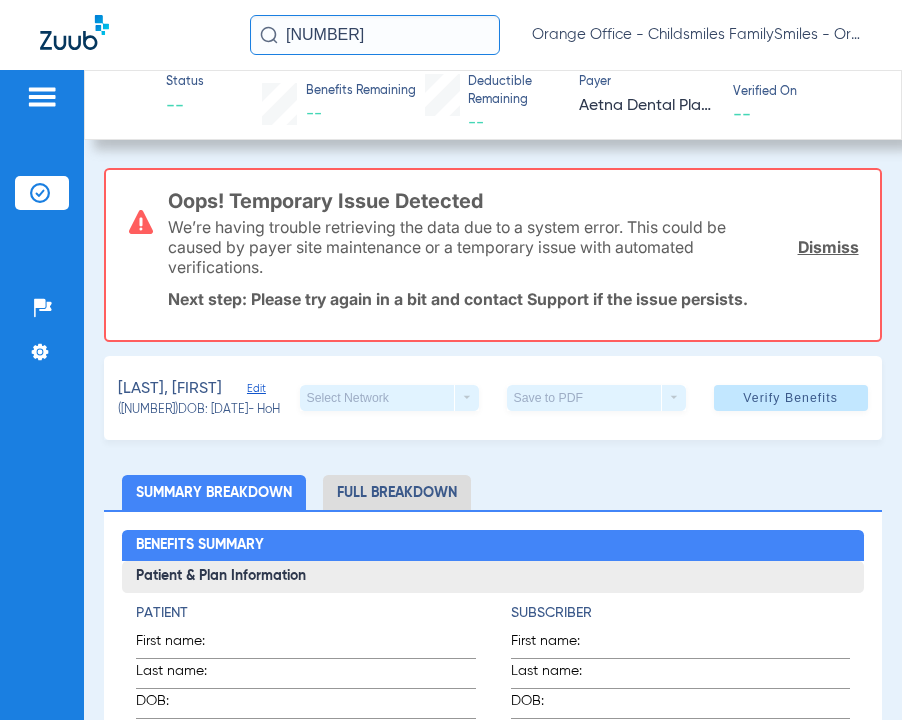 click on "Edit" 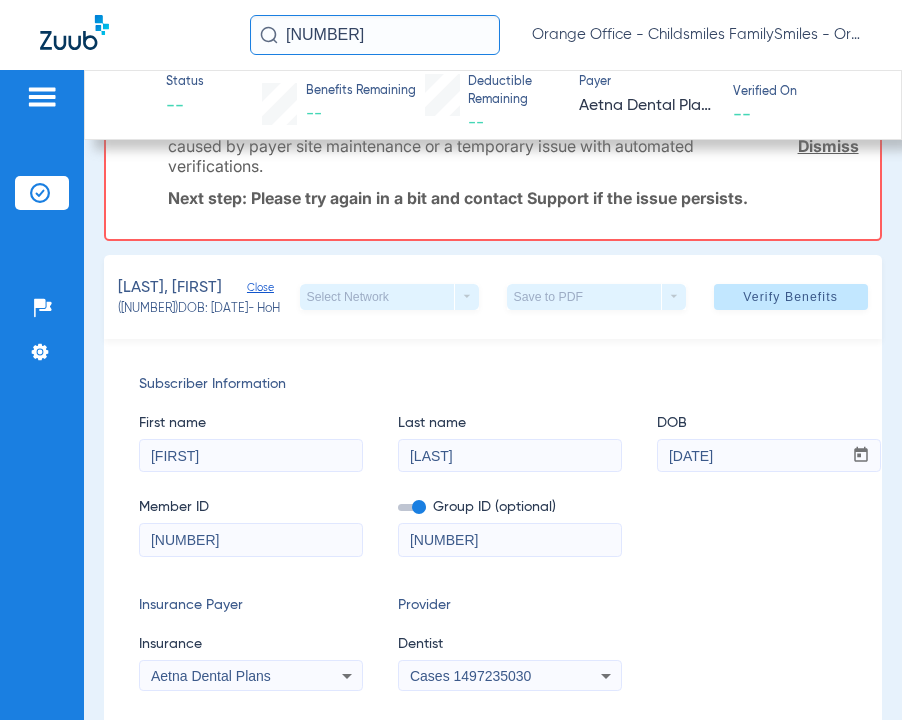 scroll, scrollTop: 400, scrollLeft: 0, axis: vertical 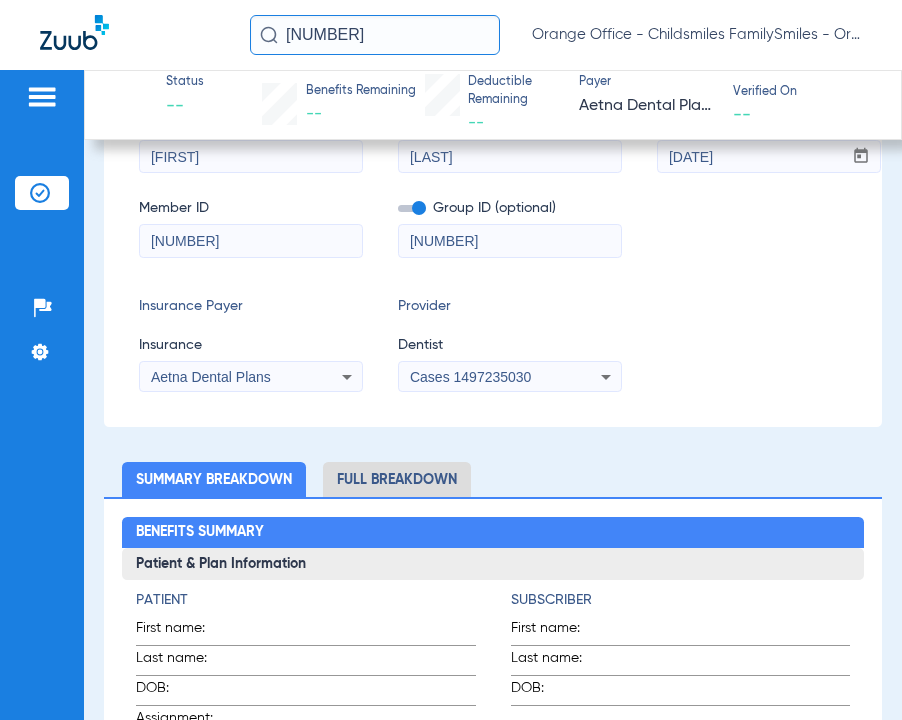 click on "Aetna Dental Plans" at bounding box center (251, 377) 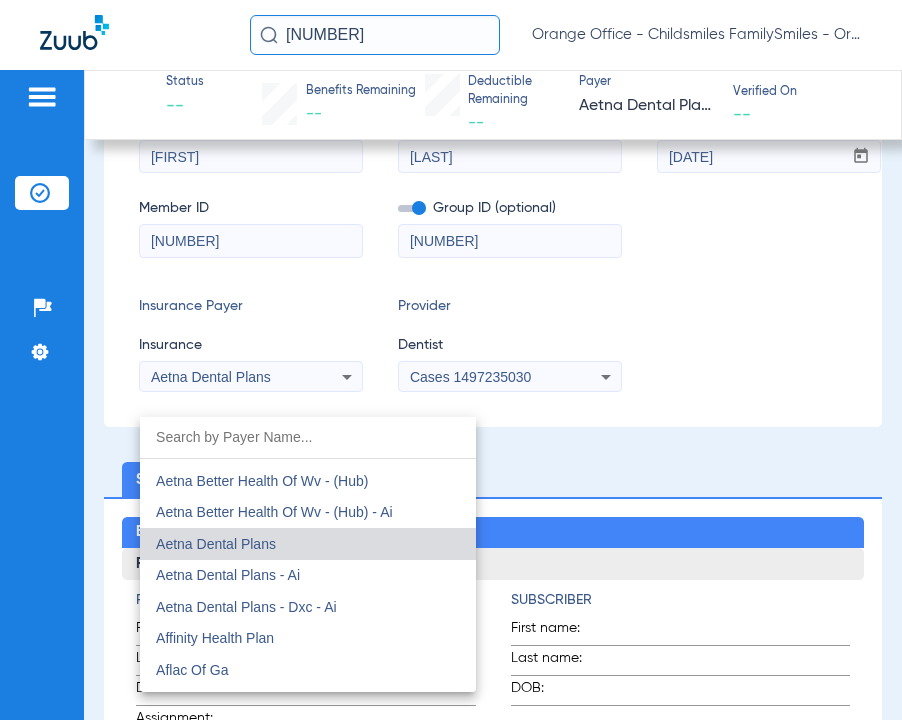 scroll, scrollTop: 120, scrollLeft: 0, axis: vertical 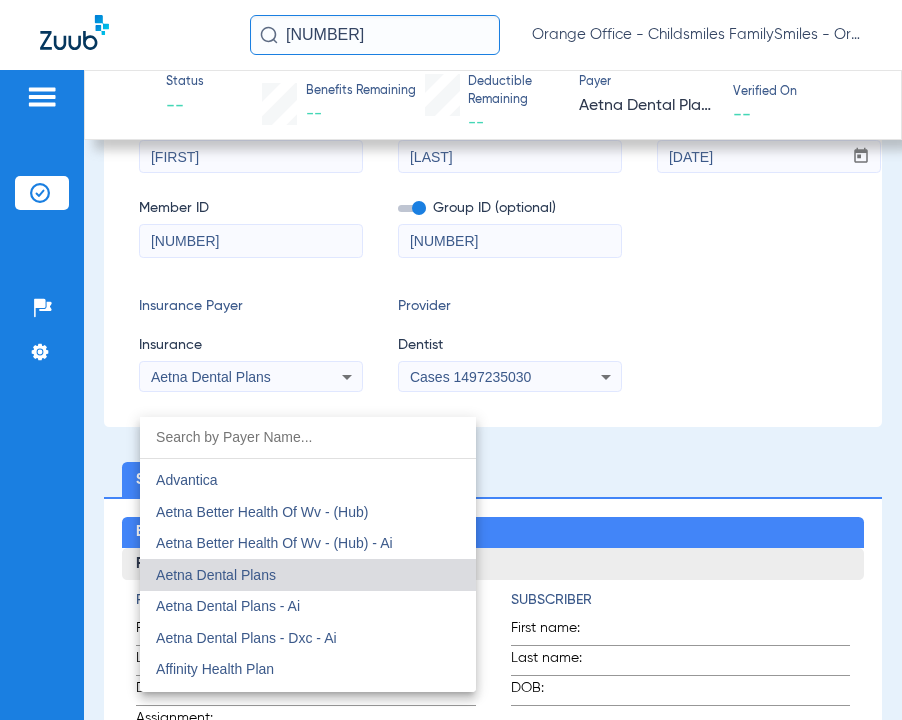 click at bounding box center (451, 360) 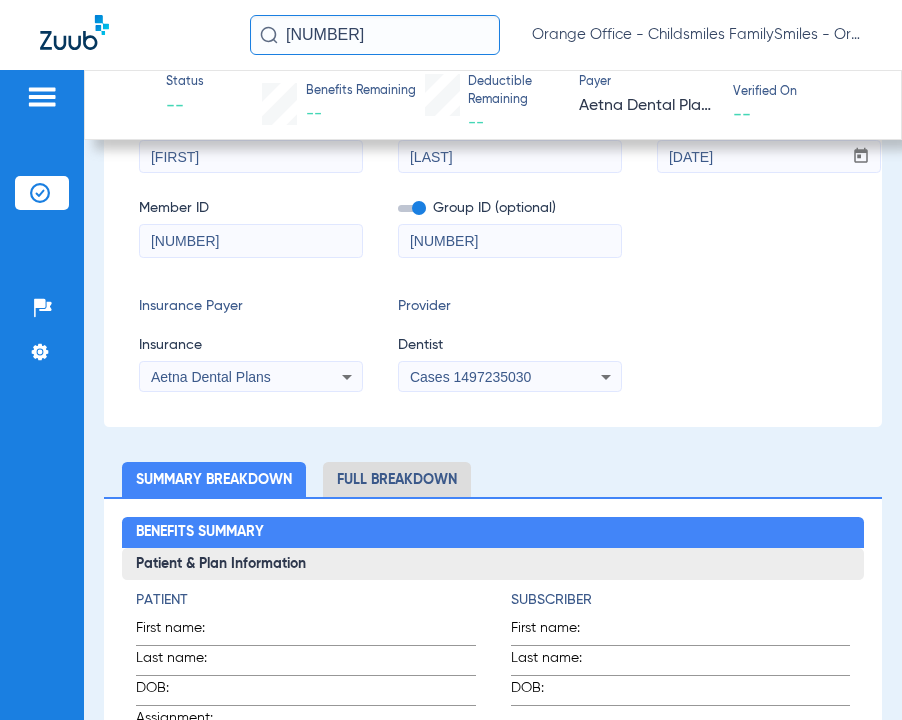 click on "Cases  1497235030" at bounding box center [510, 377] 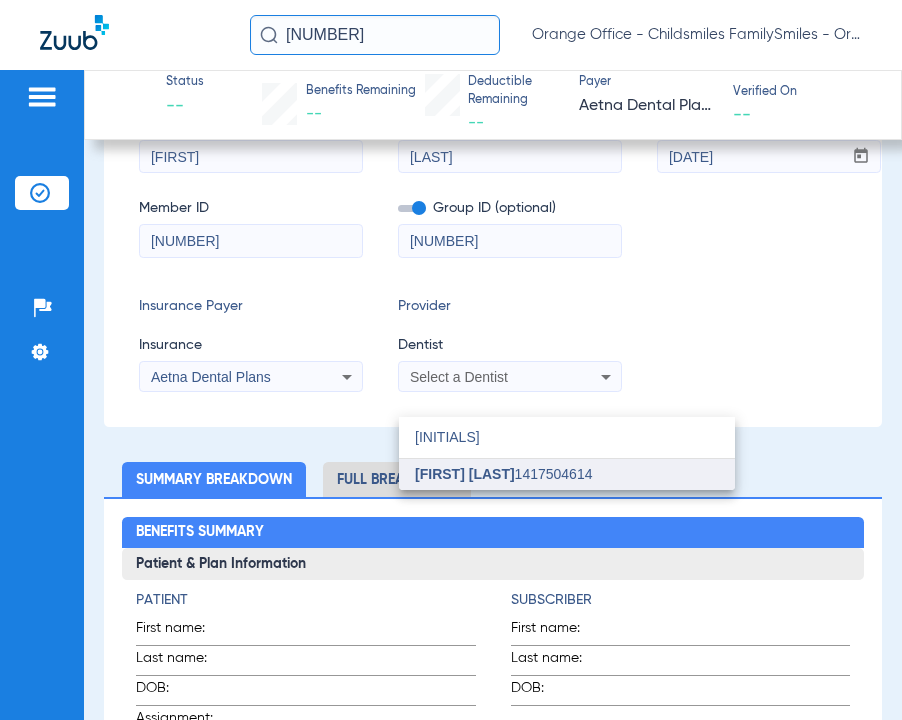 type on "TAE" 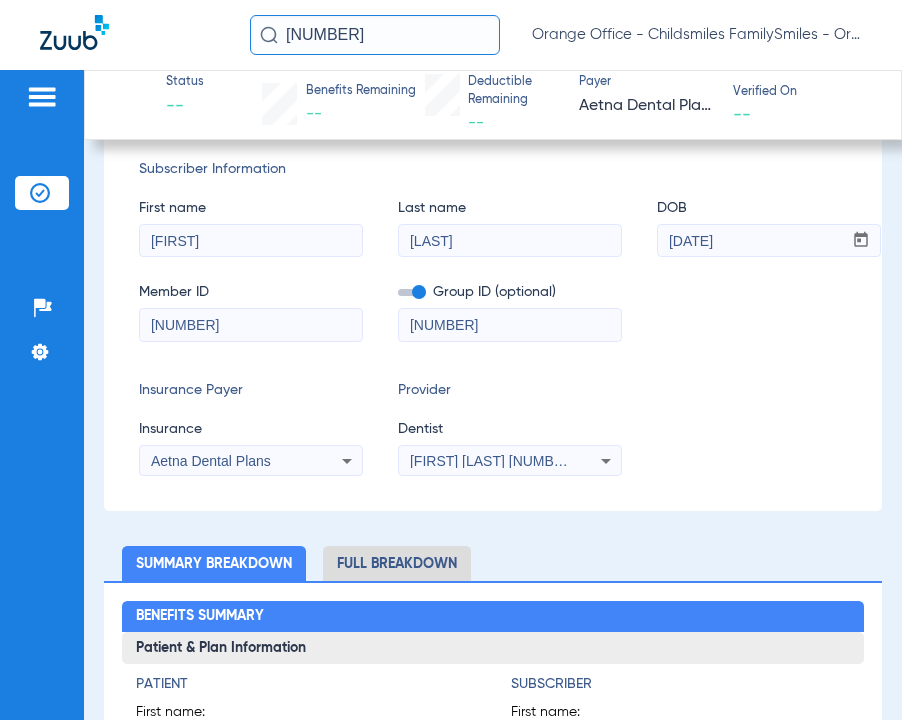 scroll, scrollTop: 200, scrollLeft: 0, axis: vertical 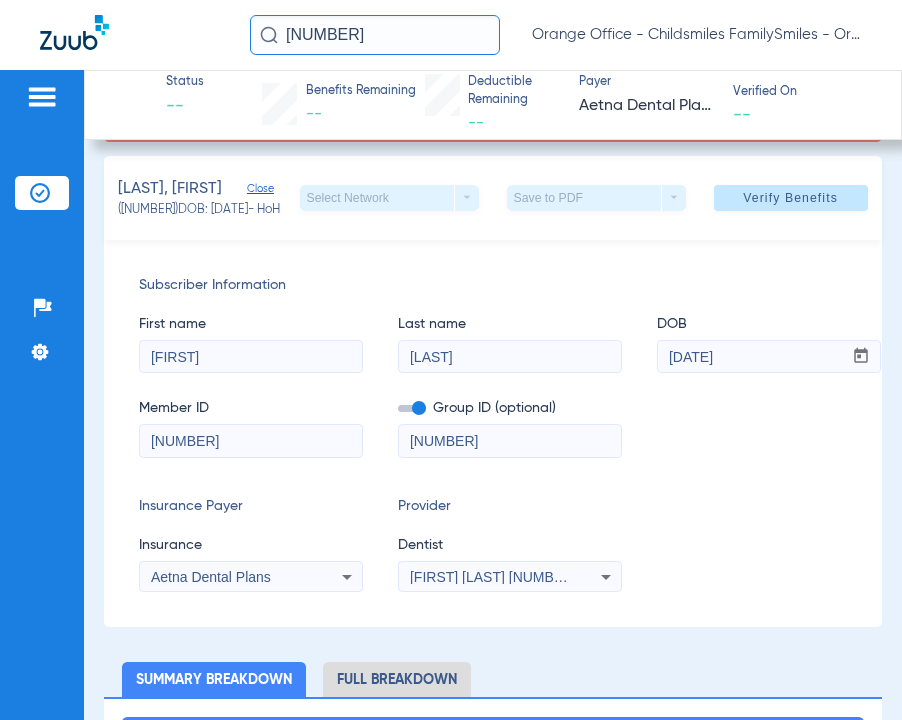 click on "[NUMBER]" at bounding box center (251, 441) 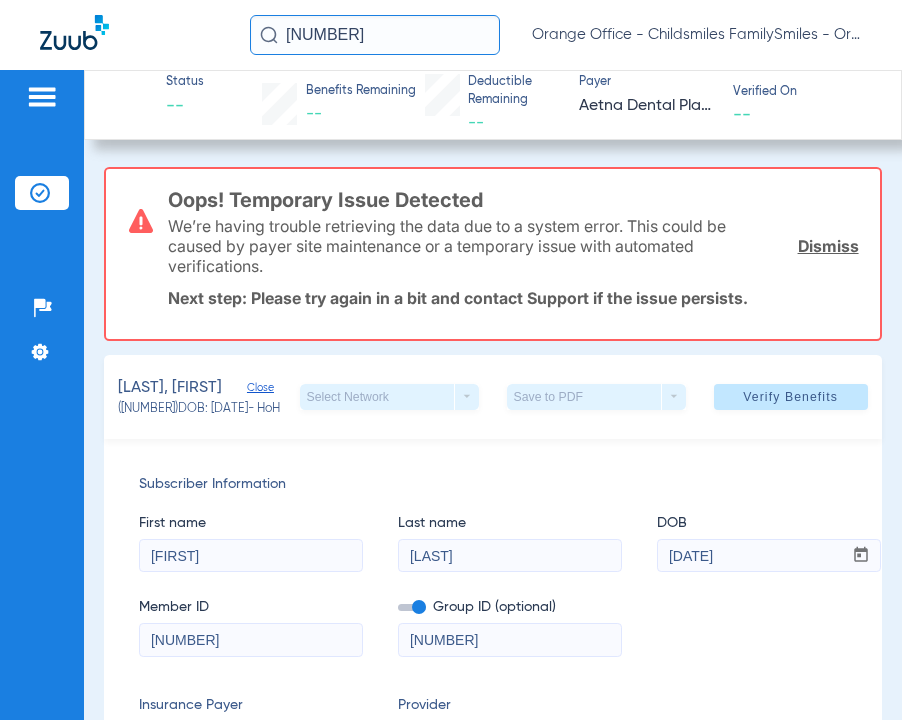 scroll, scrollTop: 0, scrollLeft: 0, axis: both 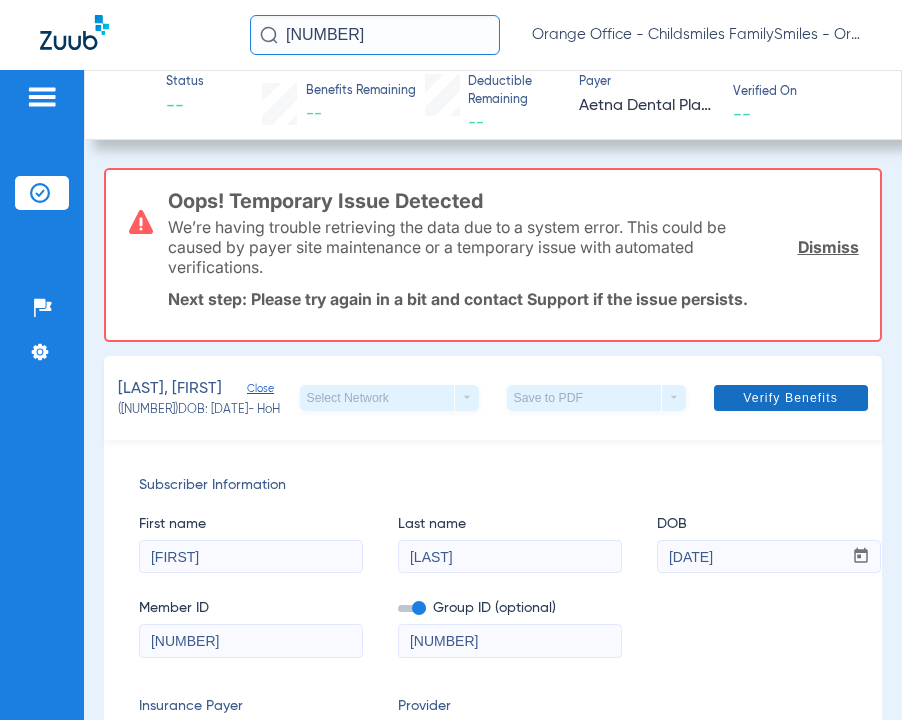 type on "[NUMBER]" 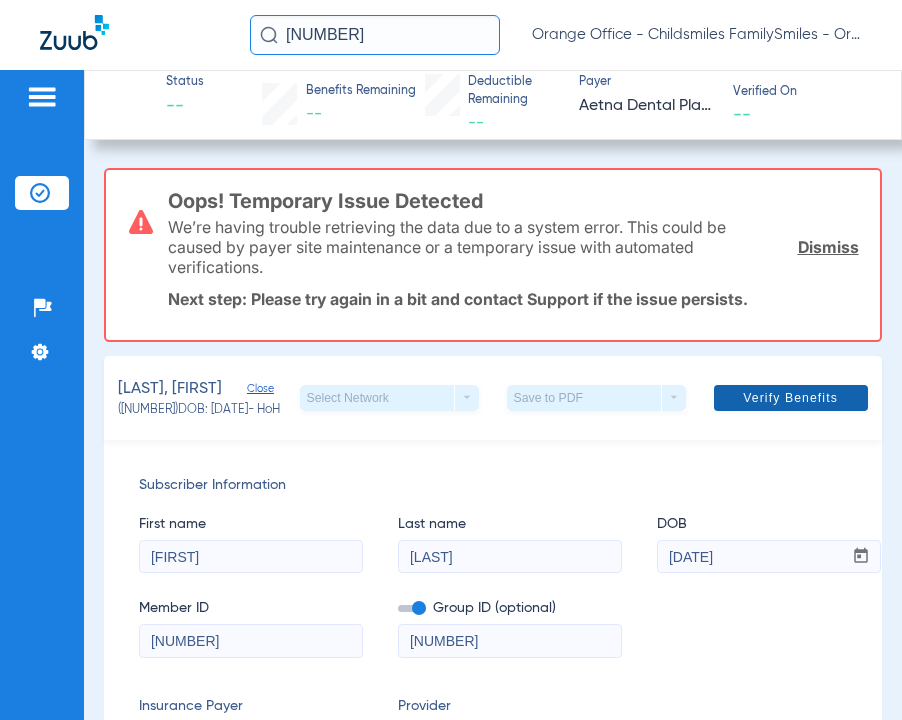 click on "Verify Benefits" 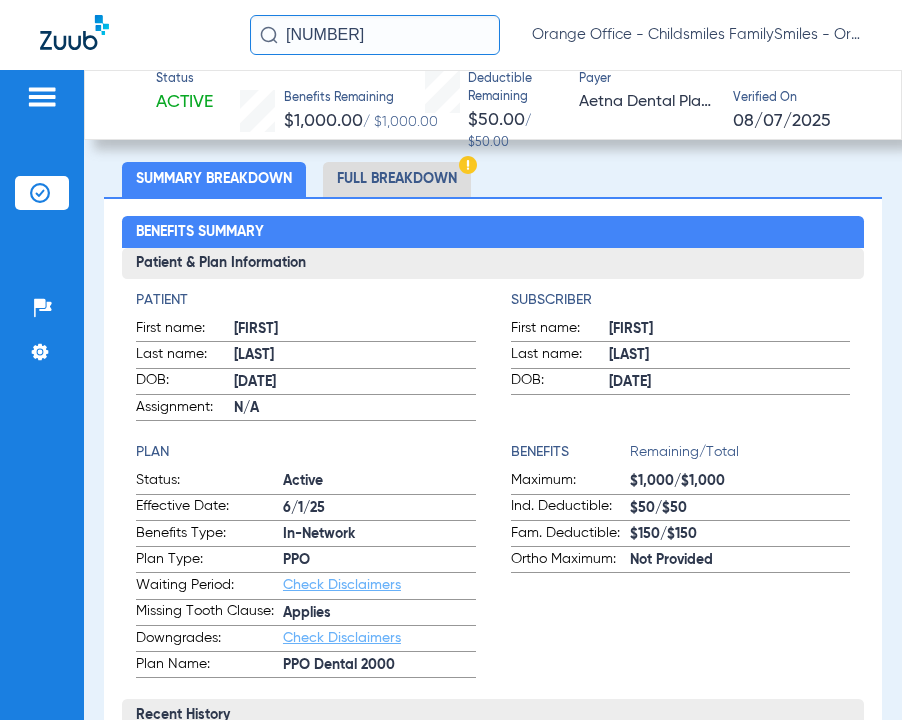 scroll, scrollTop: 400, scrollLeft: 0, axis: vertical 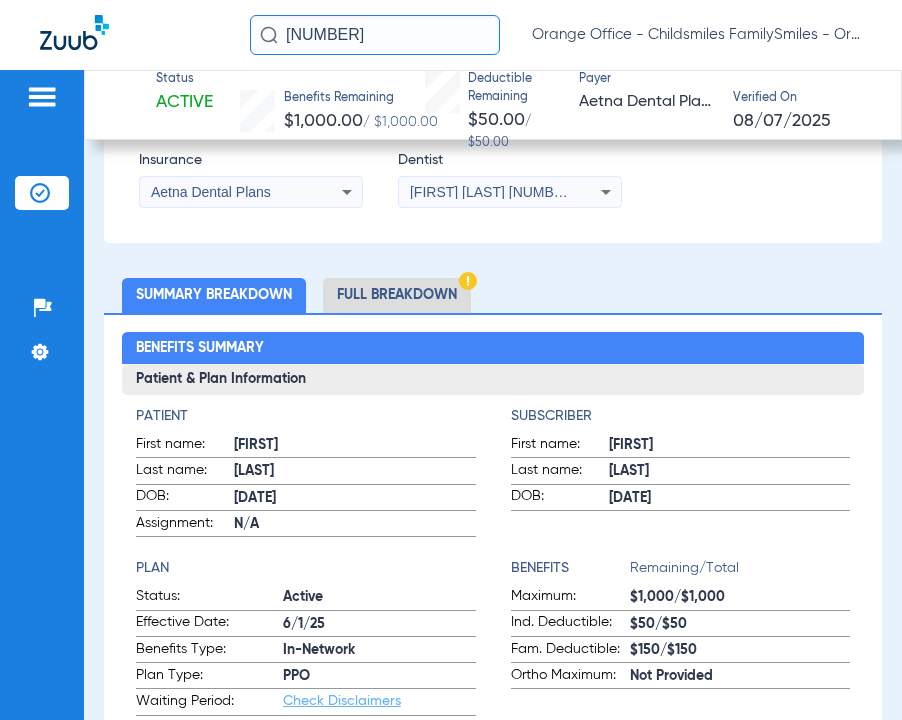click on "Full Breakdown" 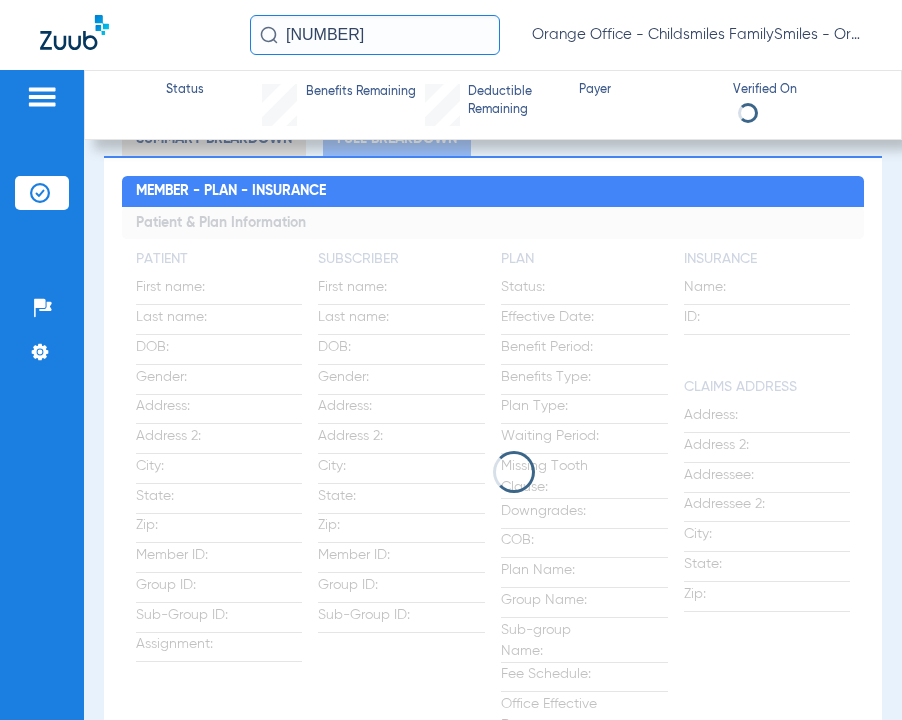 scroll, scrollTop: 600, scrollLeft: 0, axis: vertical 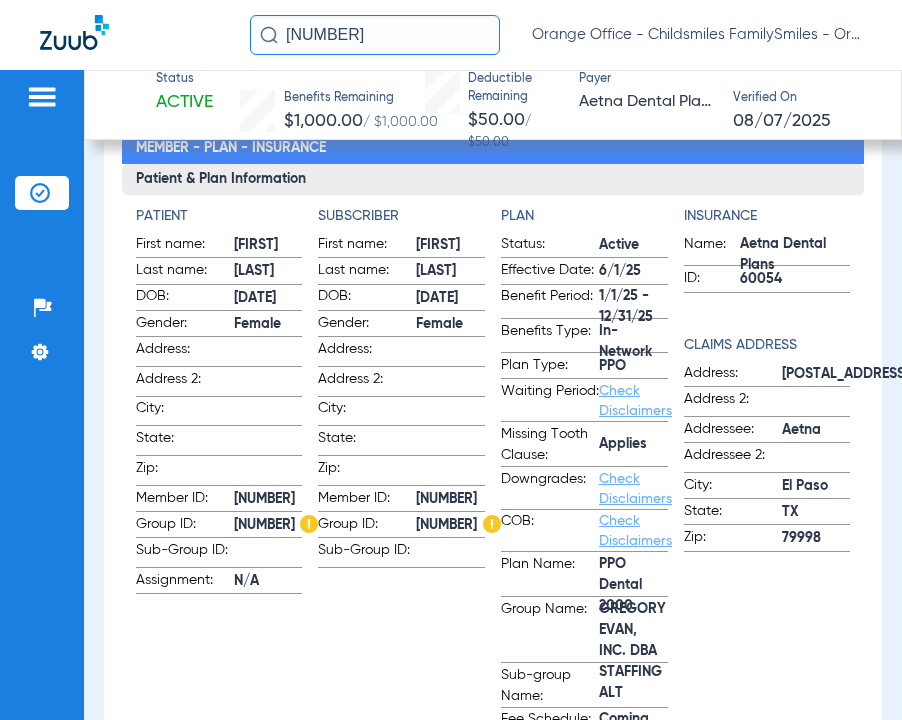 click on "0186463" 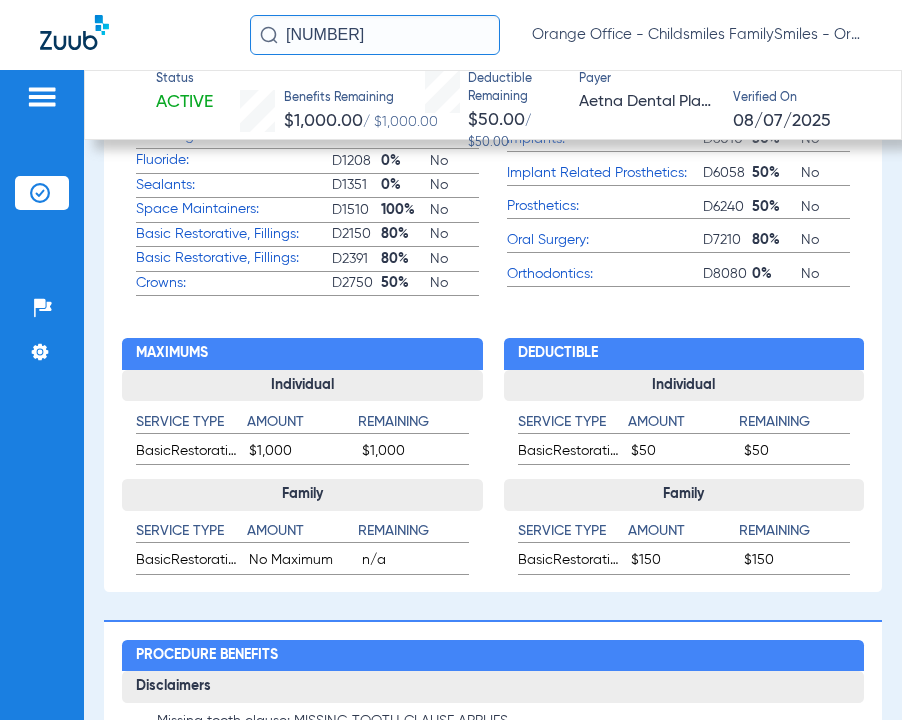 scroll, scrollTop: 1400, scrollLeft: 0, axis: vertical 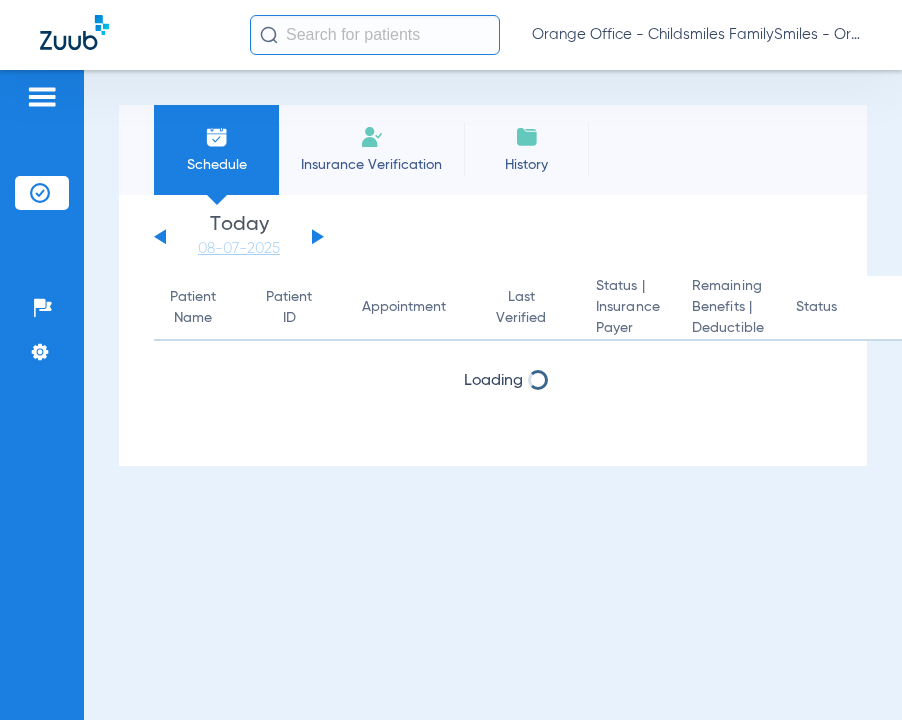 click 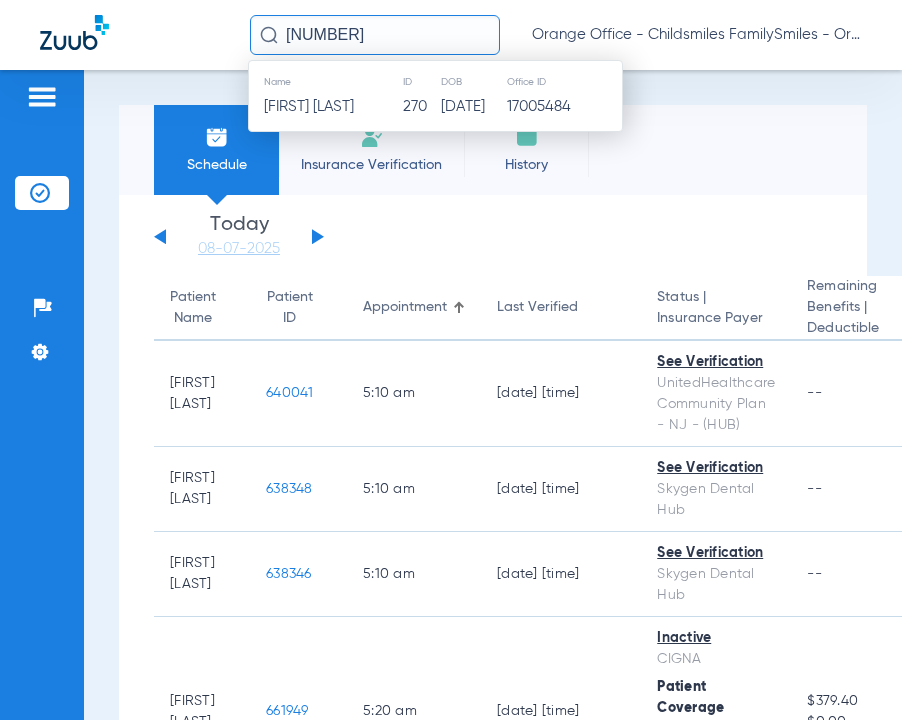 type on "[NUMBER]" 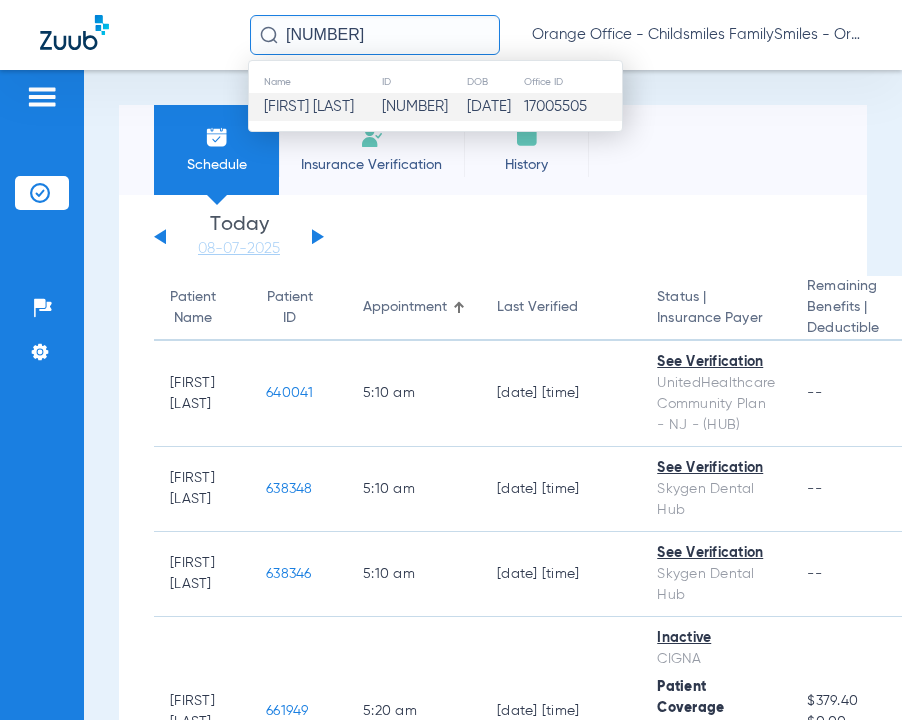 click on "[DATE]" 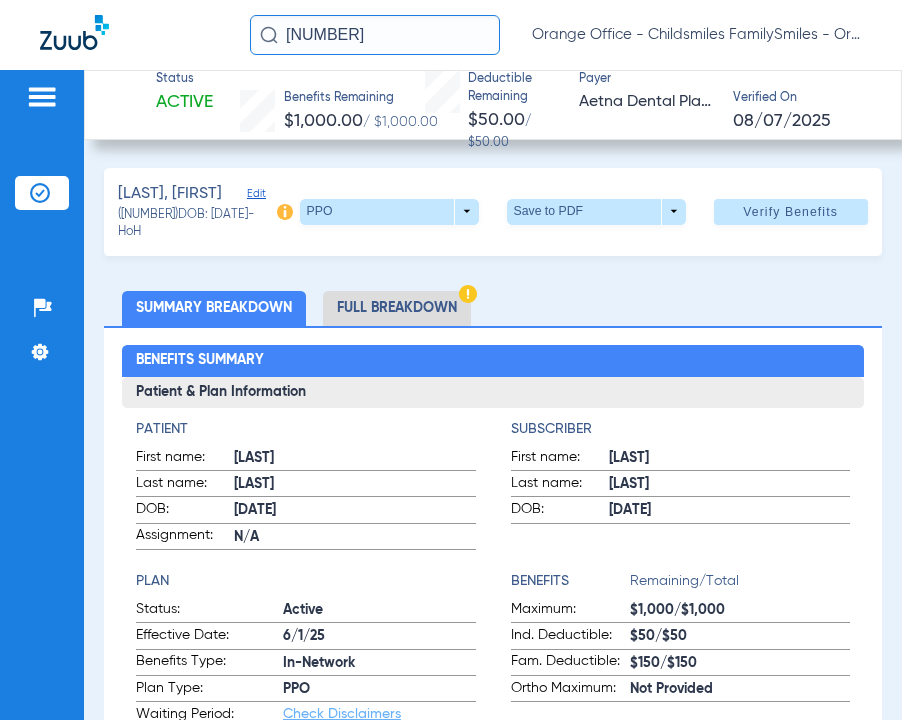 drag, startPoint x: 384, startPoint y: 39, endPoint x: 34, endPoint y: 37, distance: 350.0057 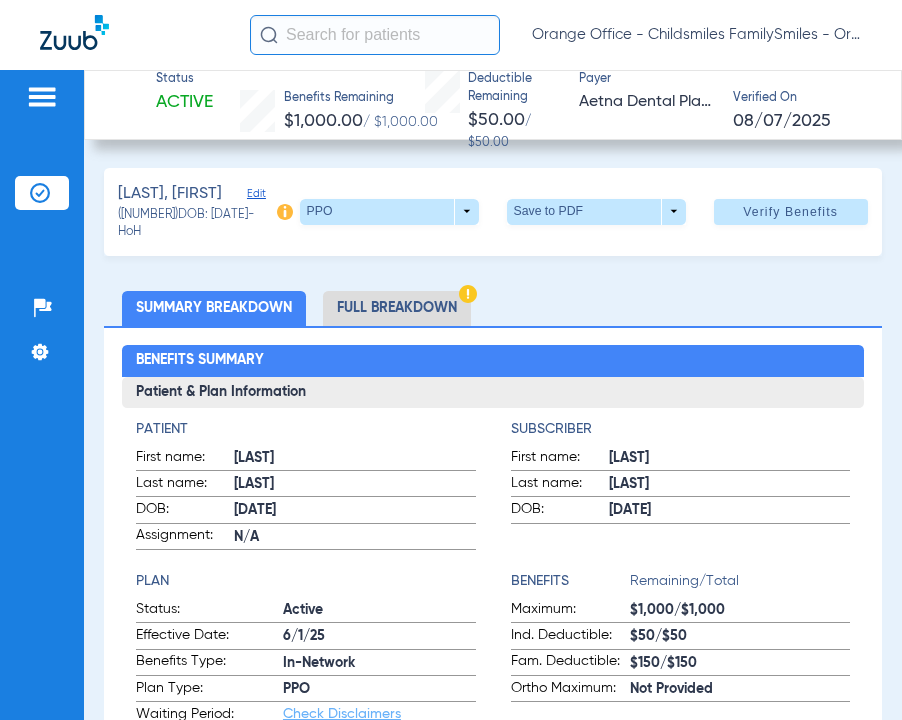 click 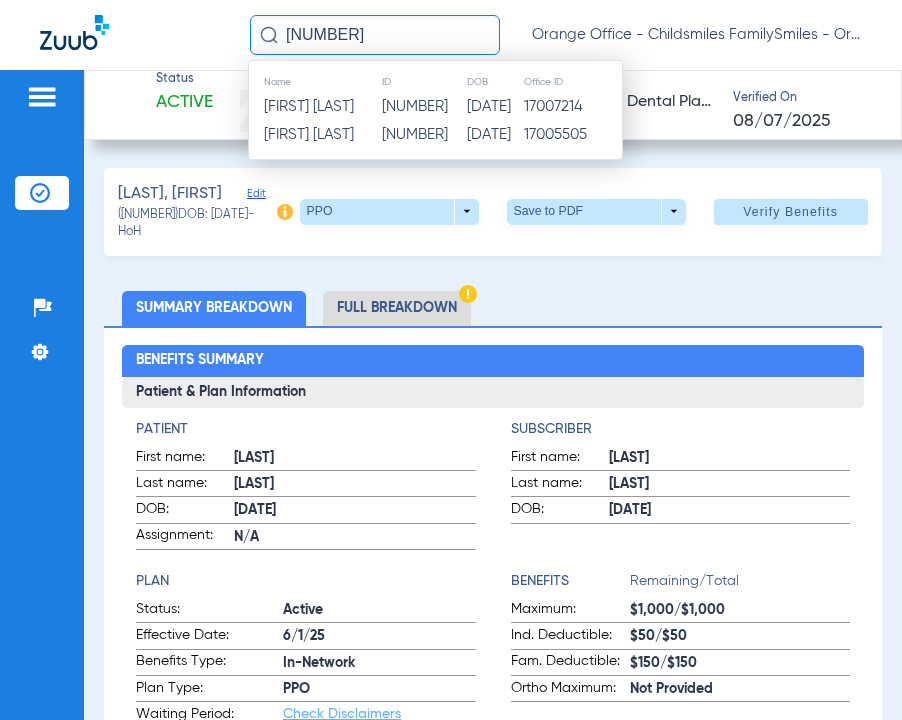 type on "[NUMBER]" 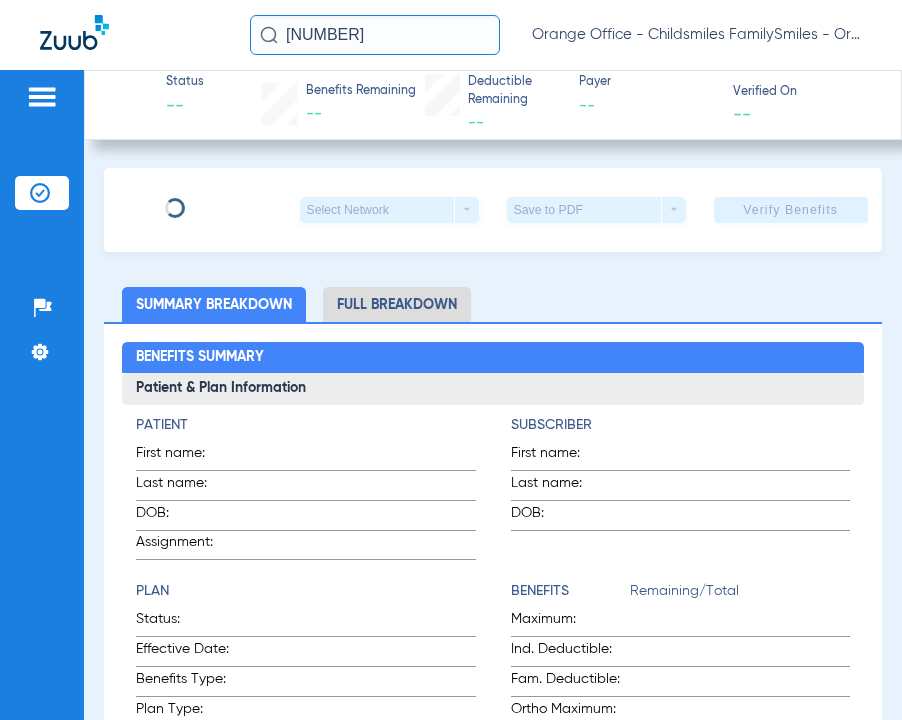 type on "[LAST]" 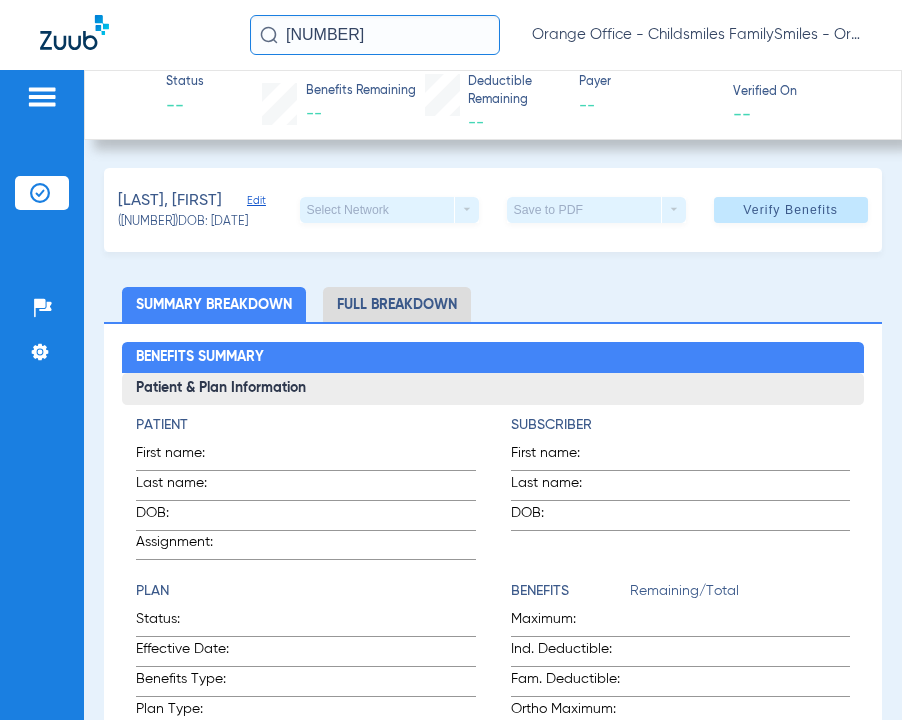 click on "Edit" 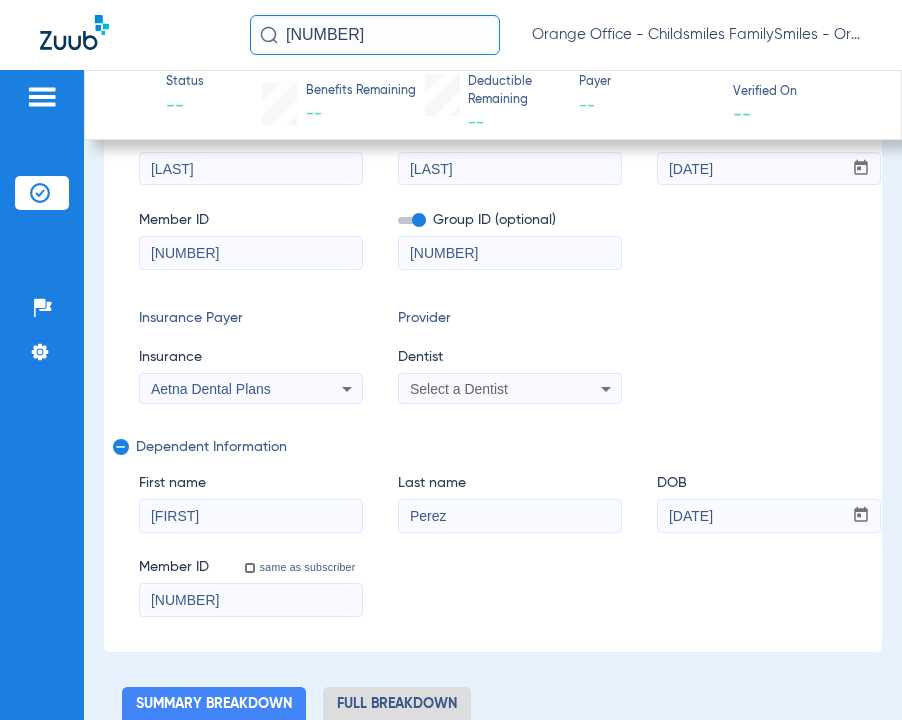 scroll, scrollTop: 100, scrollLeft: 0, axis: vertical 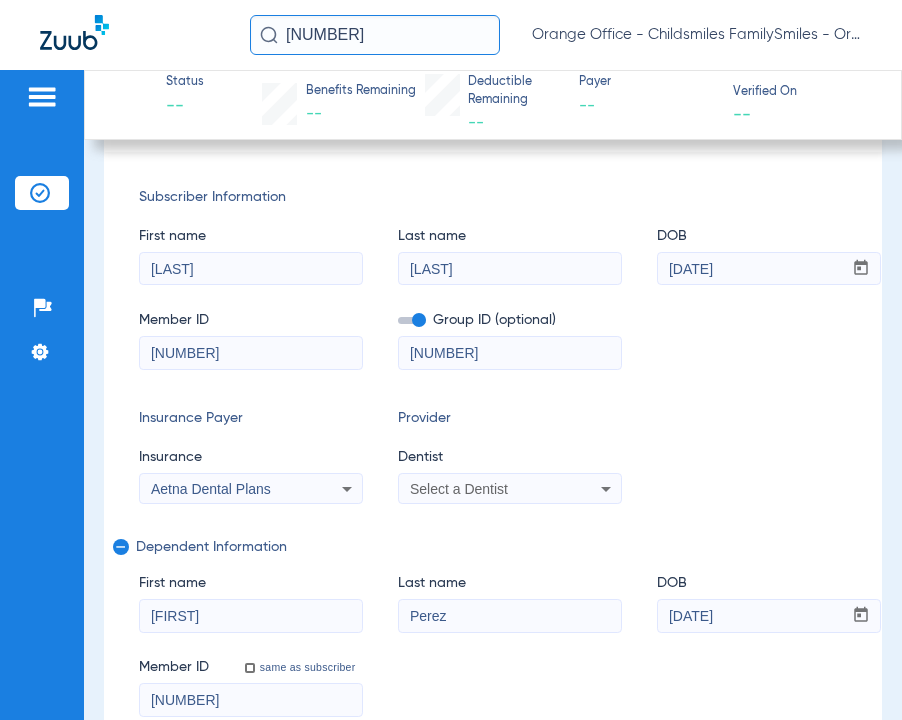 drag, startPoint x: 538, startPoint y: 352, endPoint x: 487, endPoint y: 366, distance: 52.886673 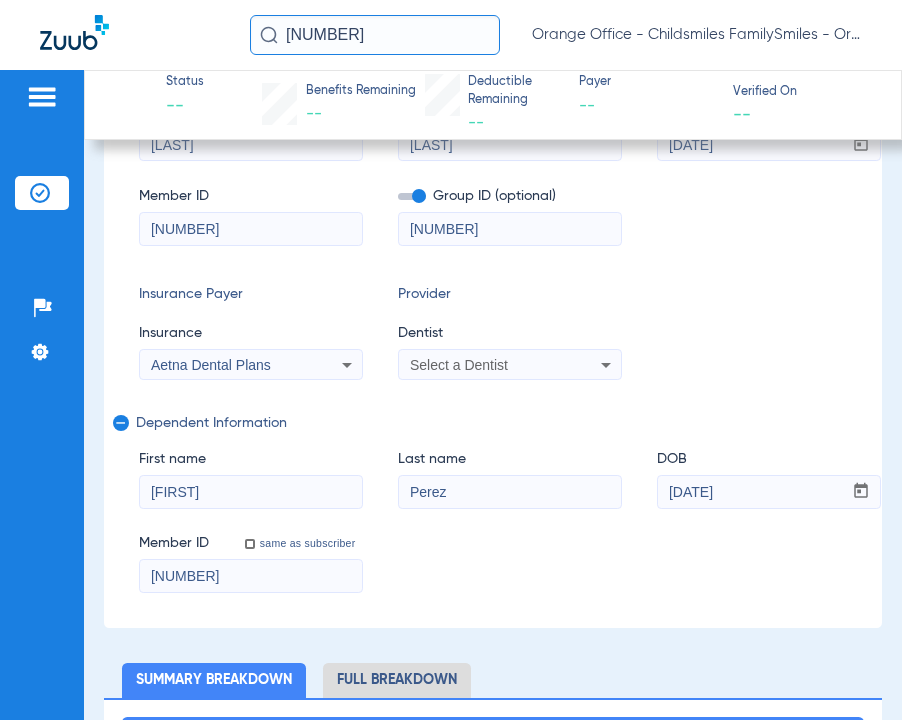 scroll, scrollTop: 0, scrollLeft: 0, axis: both 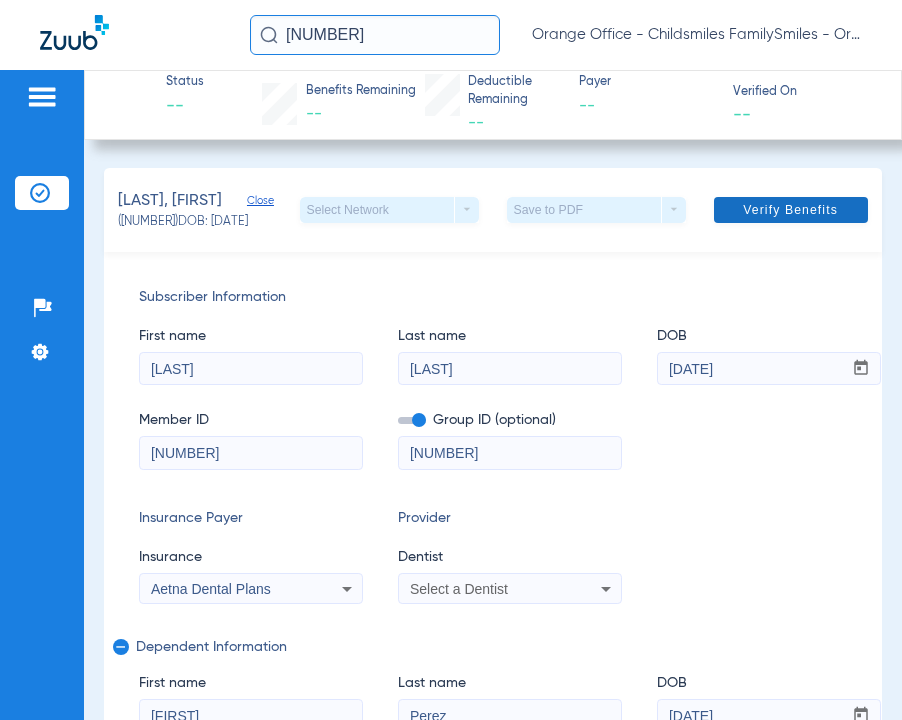 type on "[NUMBER]" 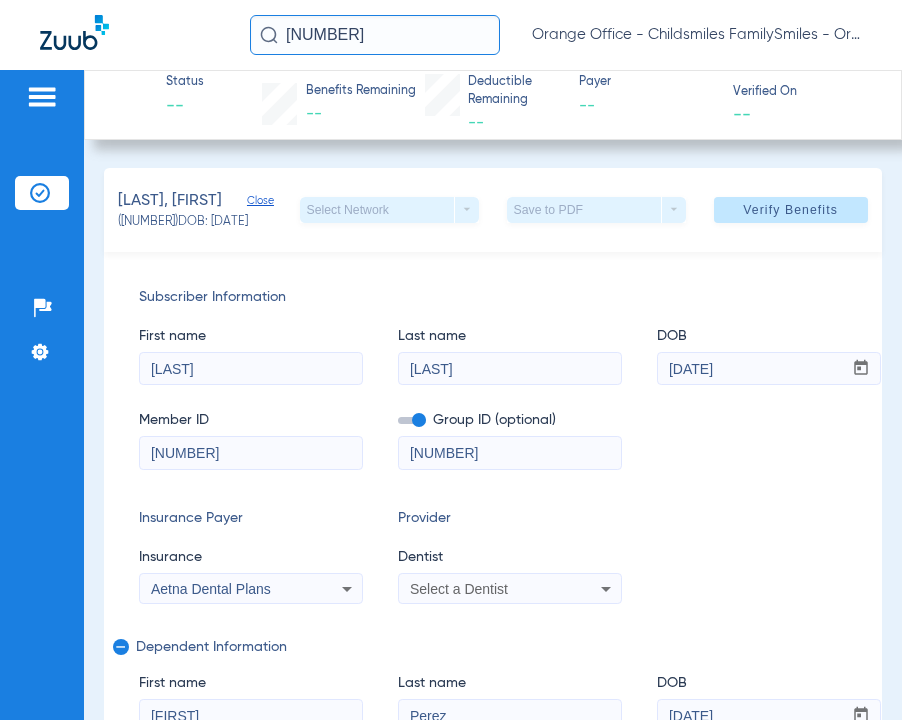 drag, startPoint x: 765, startPoint y: 222, endPoint x: 757, endPoint y: 190, distance: 32.984844 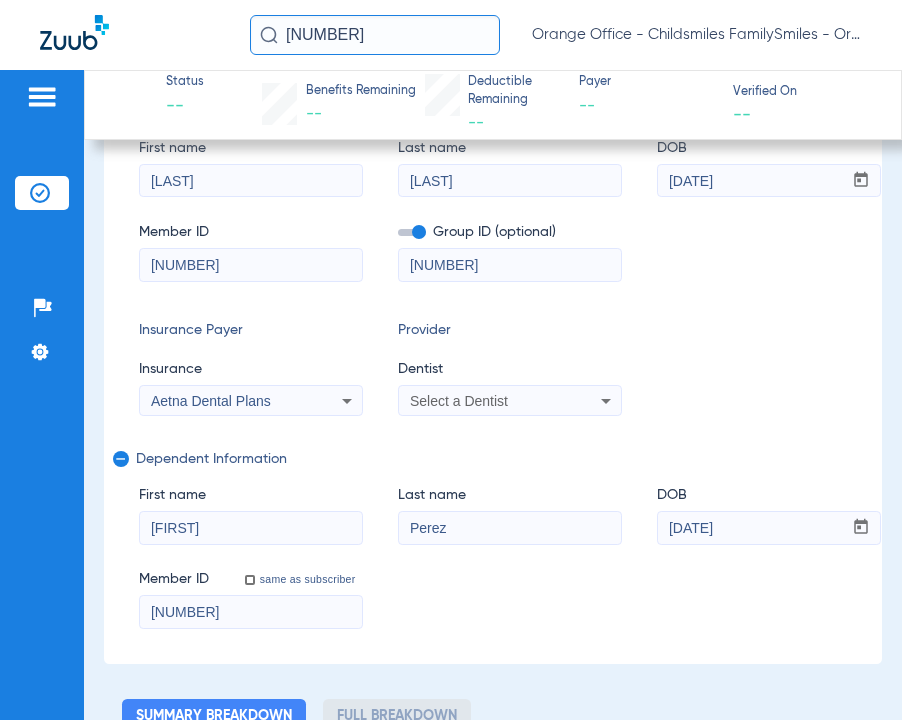 scroll, scrollTop: 200, scrollLeft: 0, axis: vertical 